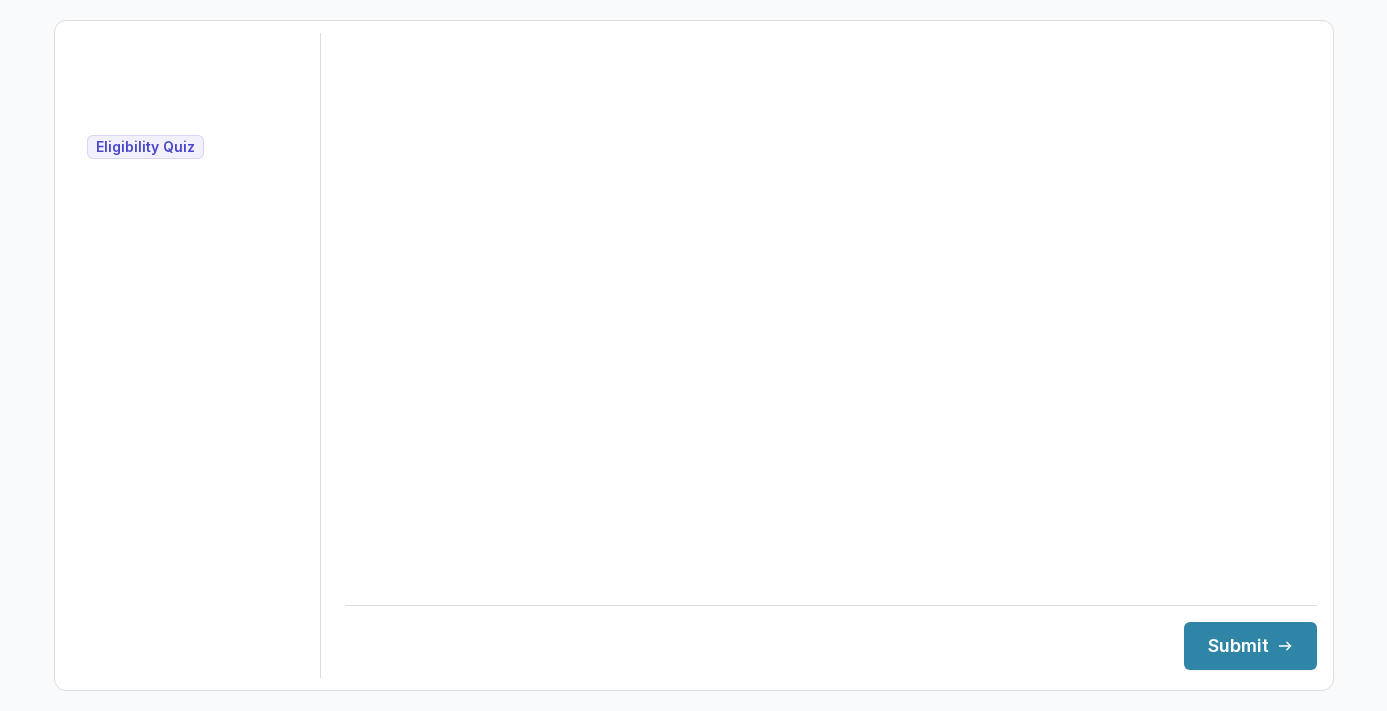 scroll, scrollTop: 0, scrollLeft: 0, axis: both 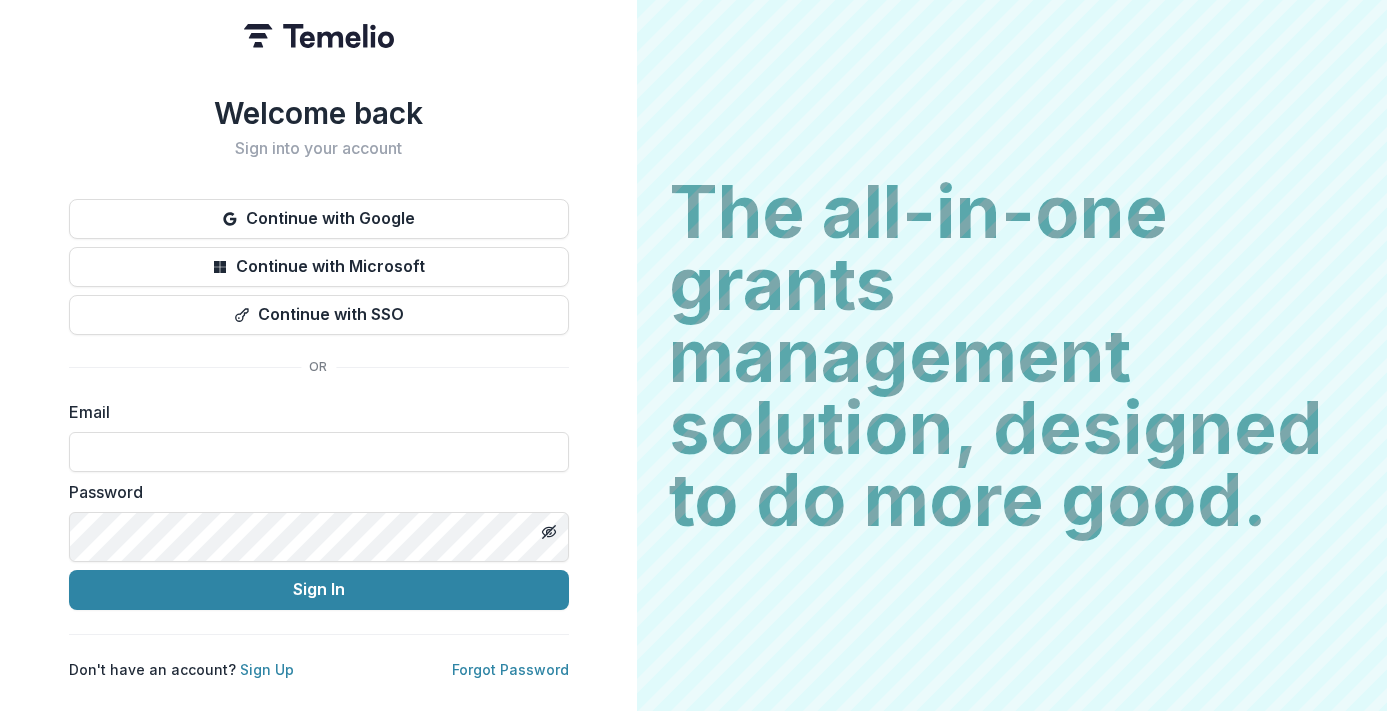 click on "Continue with Google" at bounding box center (319, 219) 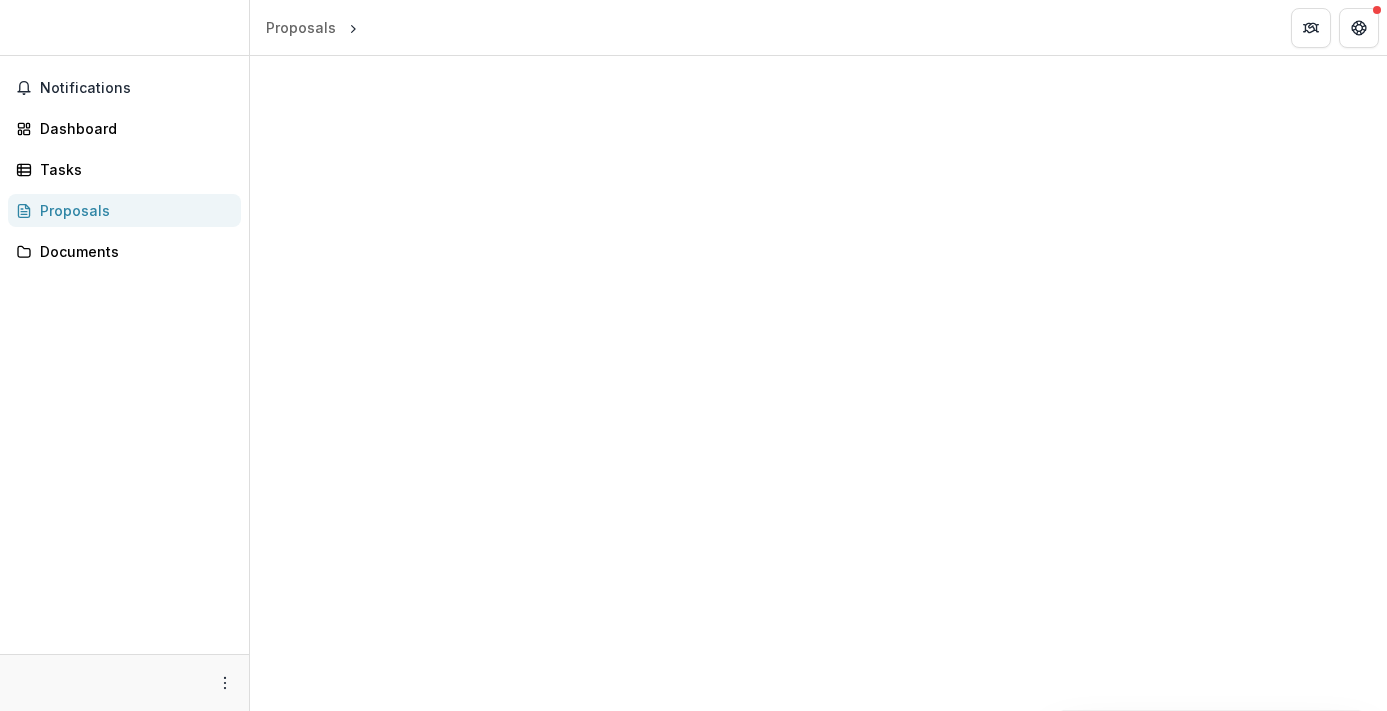 scroll, scrollTop: 0, scrollLeft: 0, axis: both 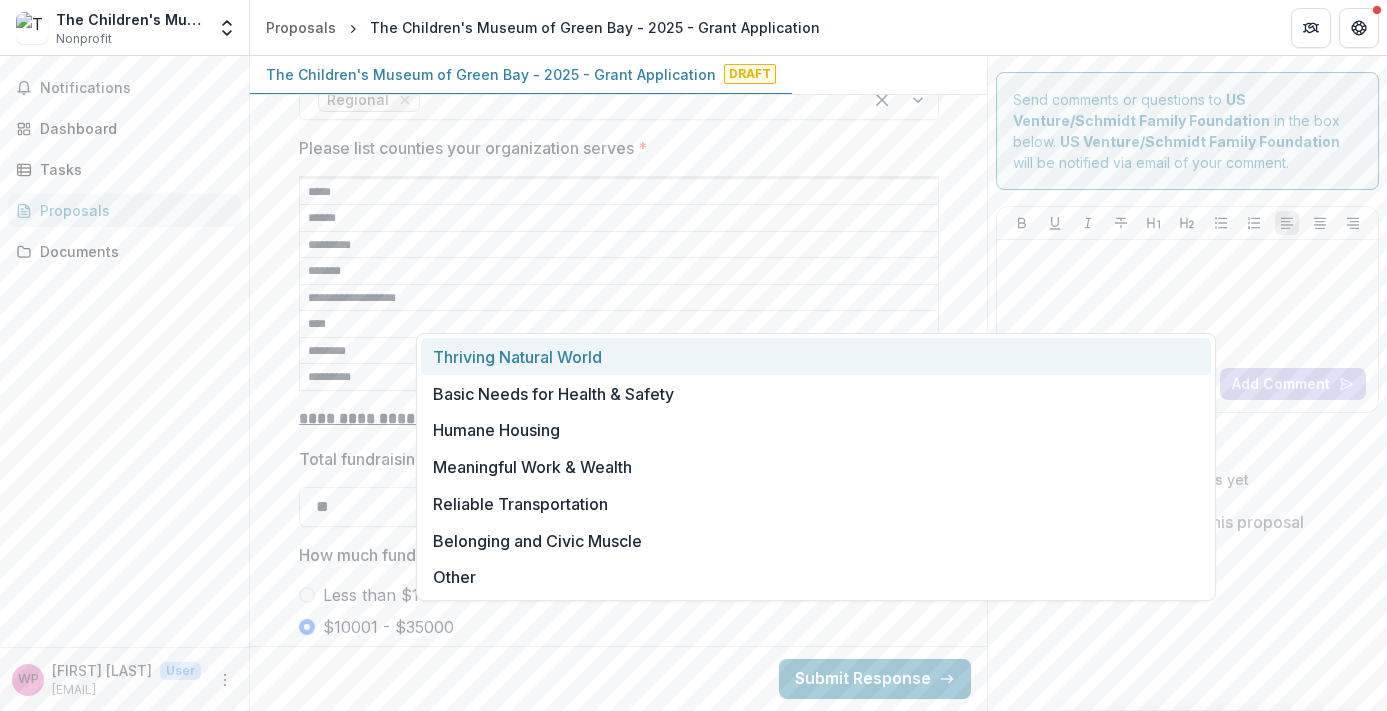 click at bounding box center [665, -300] 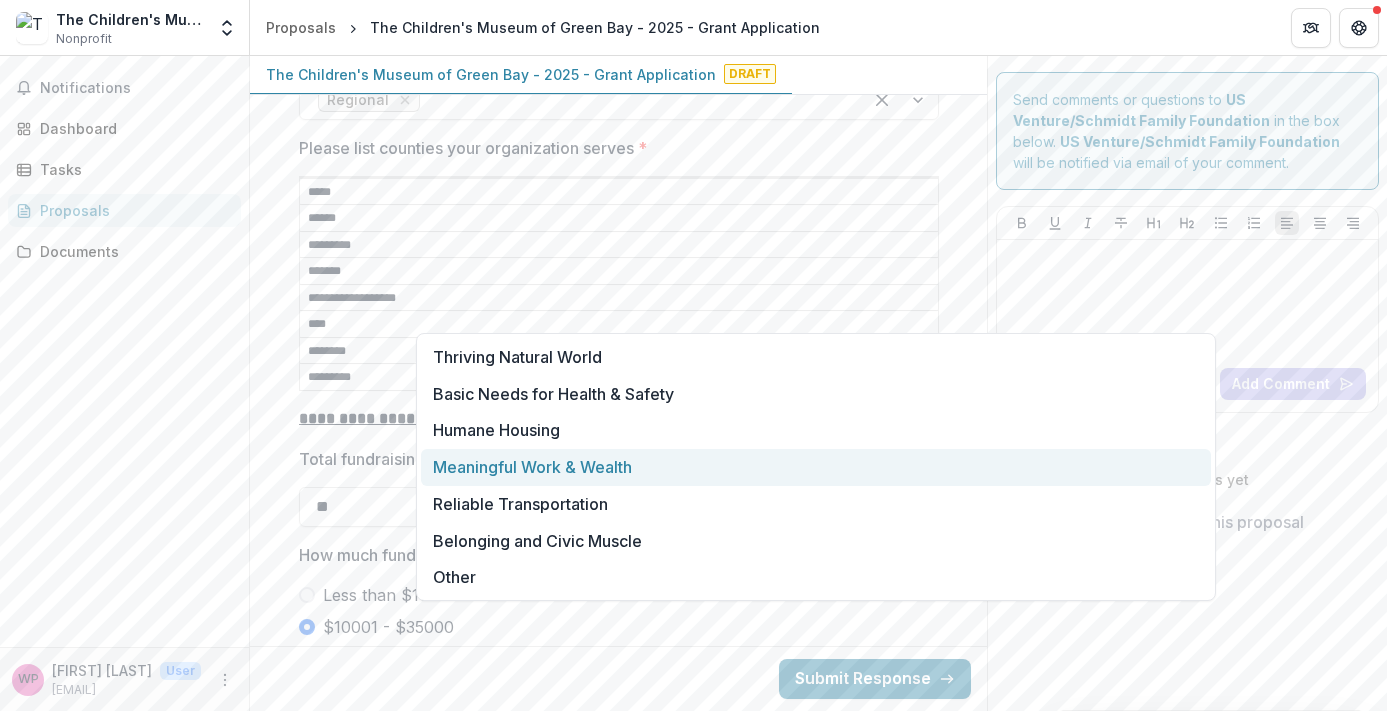 scroll, scrollTop: 34, scrollLeft: 0, axis: vertical 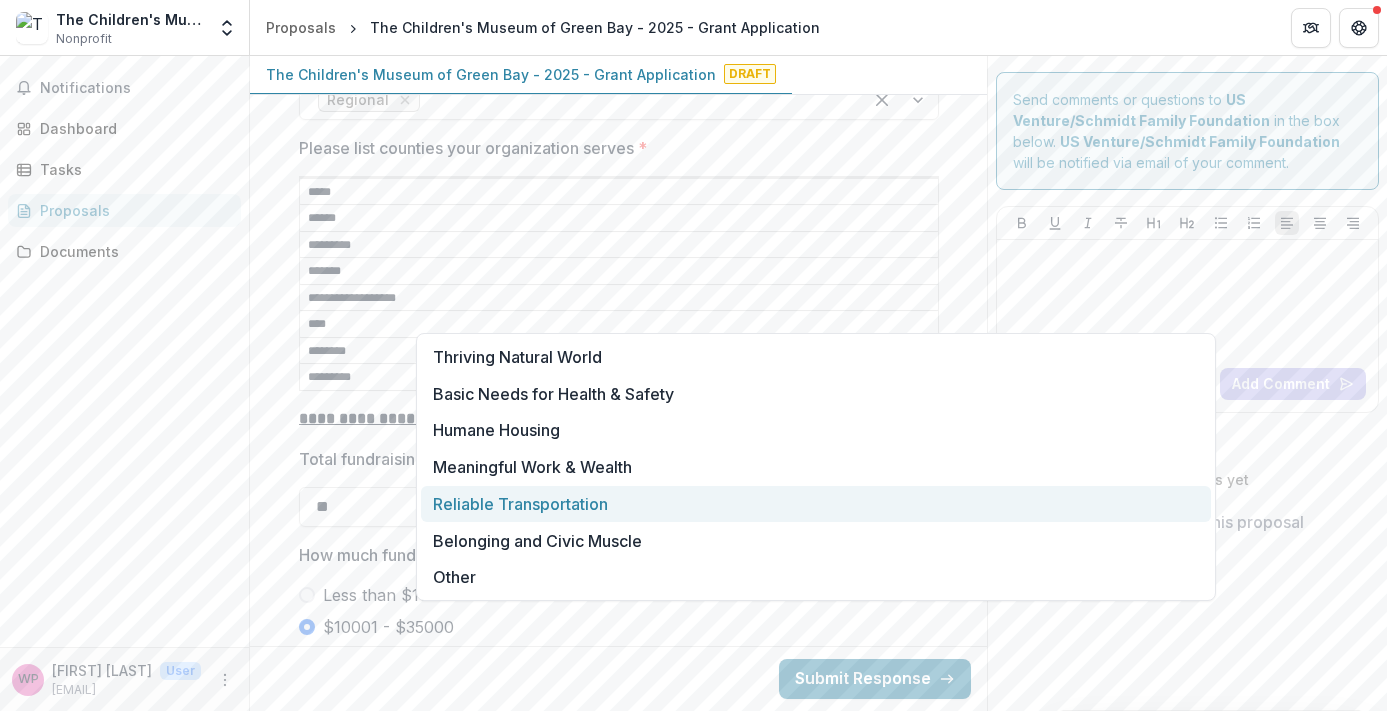 click on "**********" at bounding box center [618, 433] 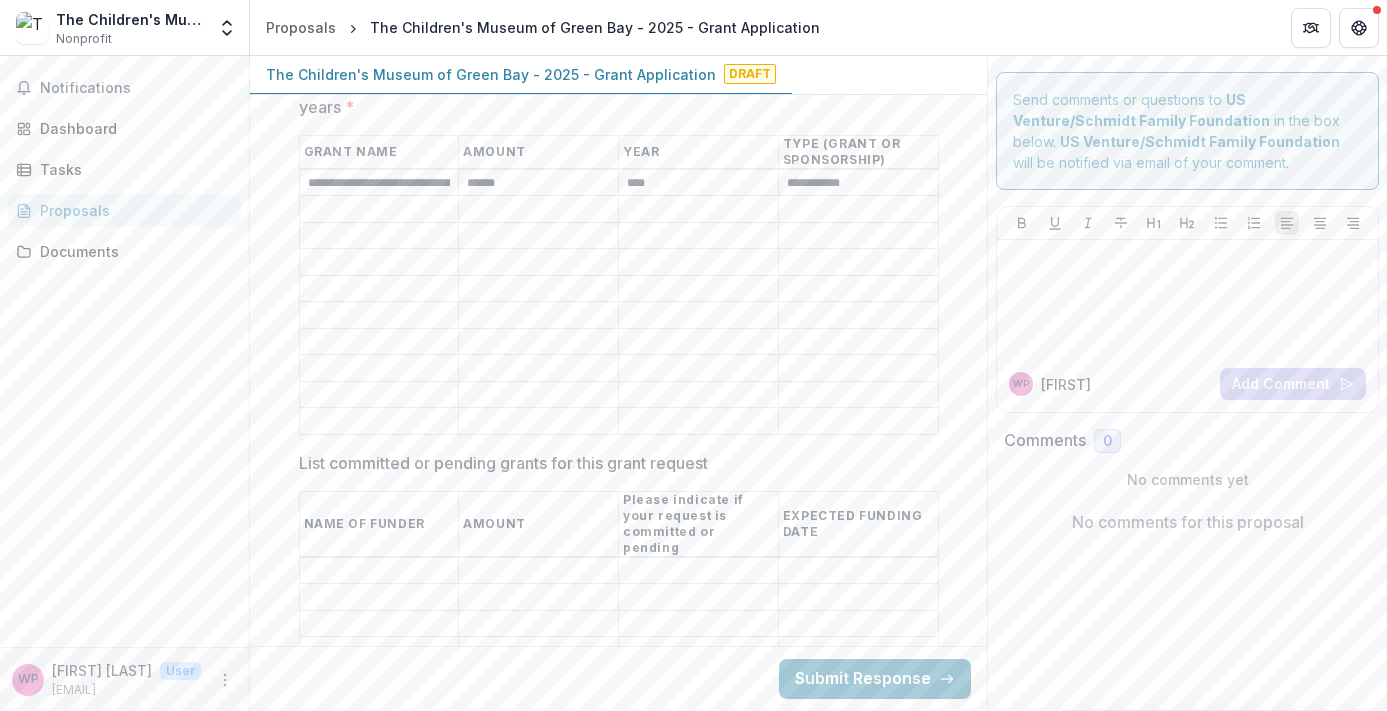 scroll, scrollTop: 4146, scrollLeft: 0, axis: vertical 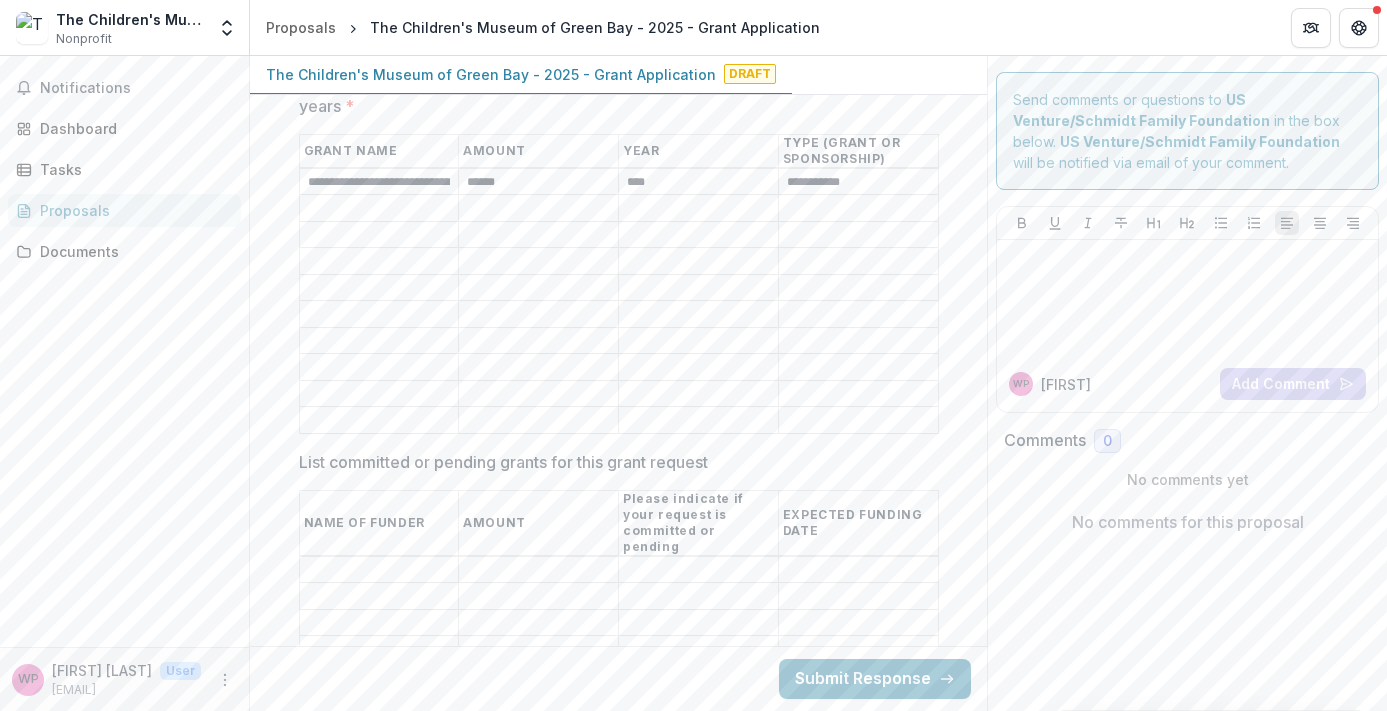 click on "**" at bounding box center (619, -206) 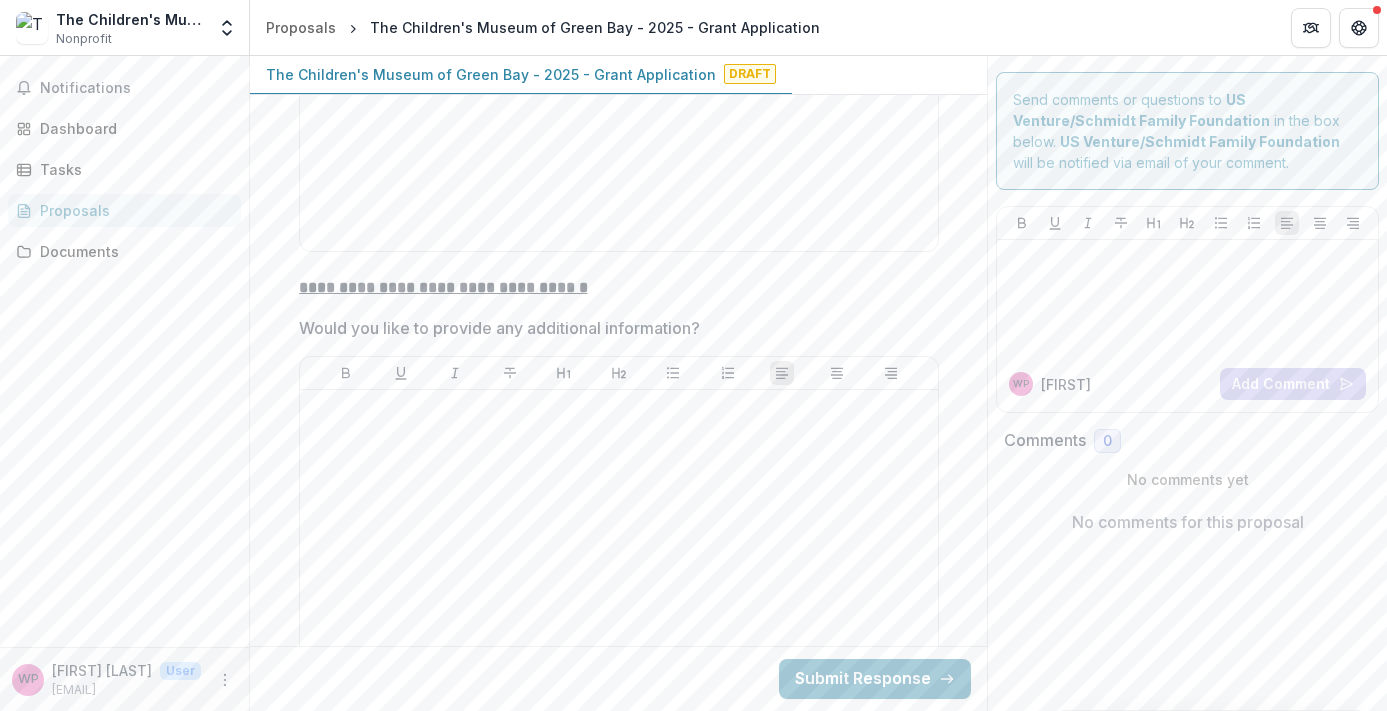 scroll, scrollTop: 5938, scrollLeft: 0, axis: vertical 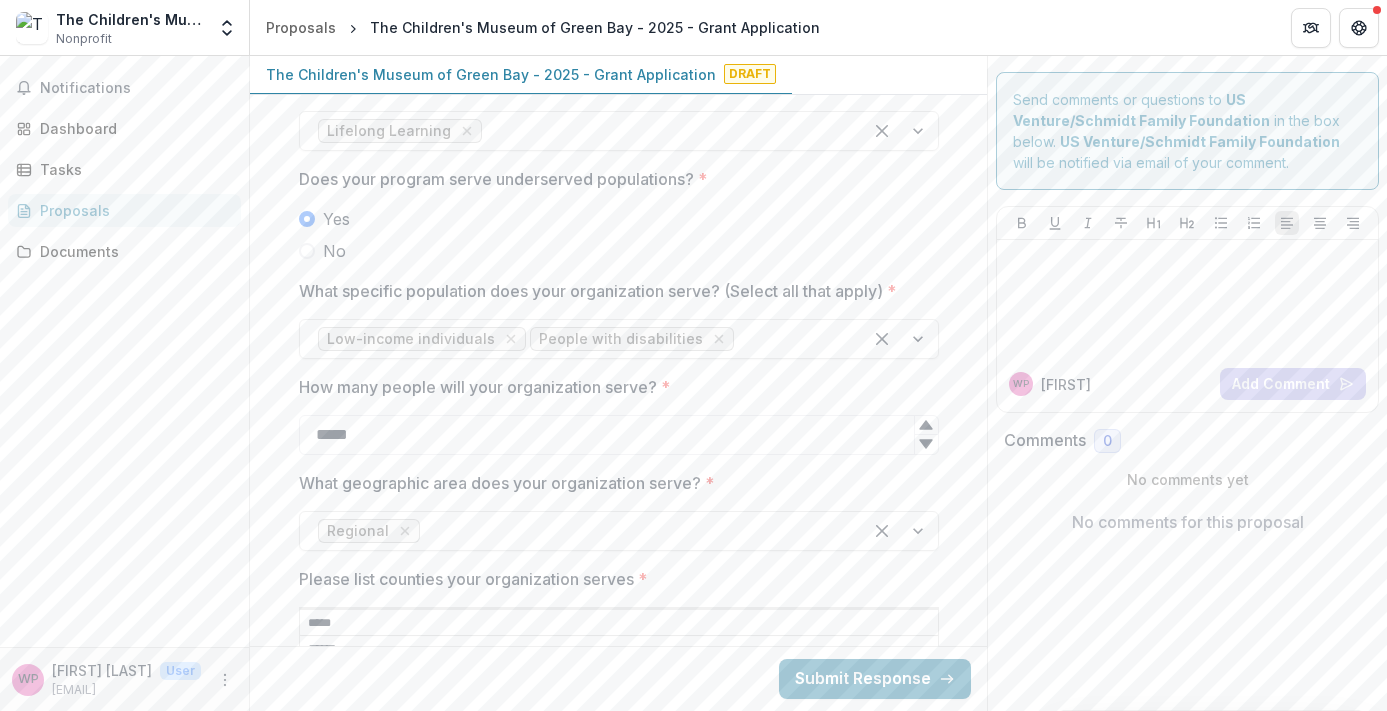 drag, startPoint x: 991, startPoint y: 182, endPoint x: 416, endPoint y: 185, distance: 575.0078 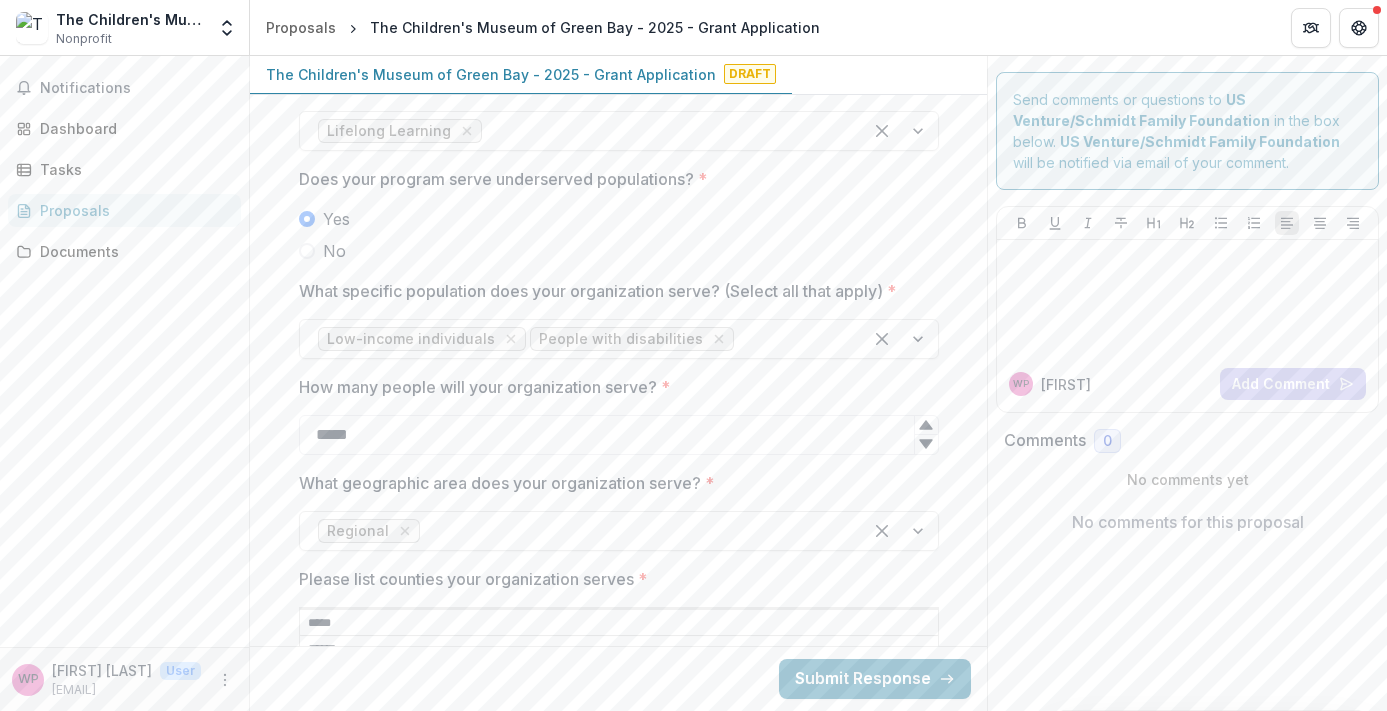 click on "Grant Summary * Briefly describe your specific funding request, needs, and grant goals. (2500 characters max) Max Character Count:  2500 Current length:  0" at bounding box center (619, -191) 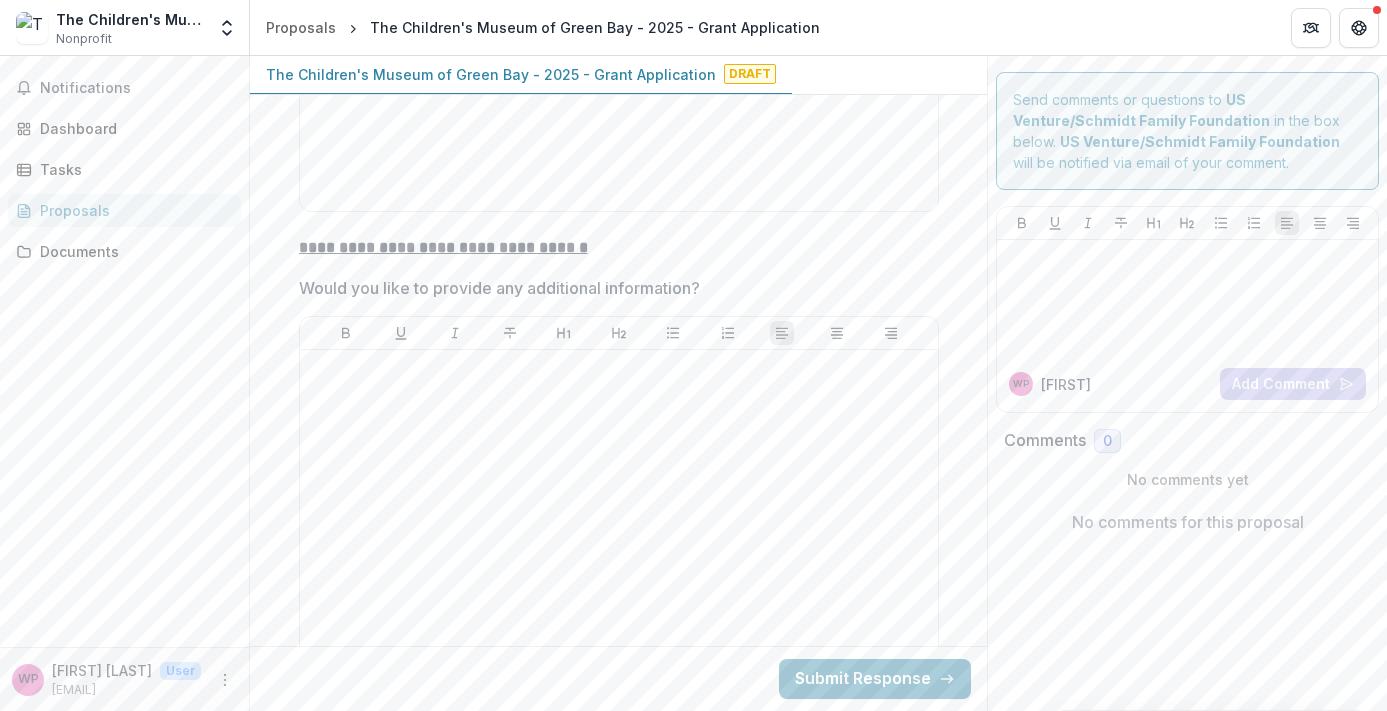 scroll, scrollTop: 5978, scrollLeft: 0, axis: vertical 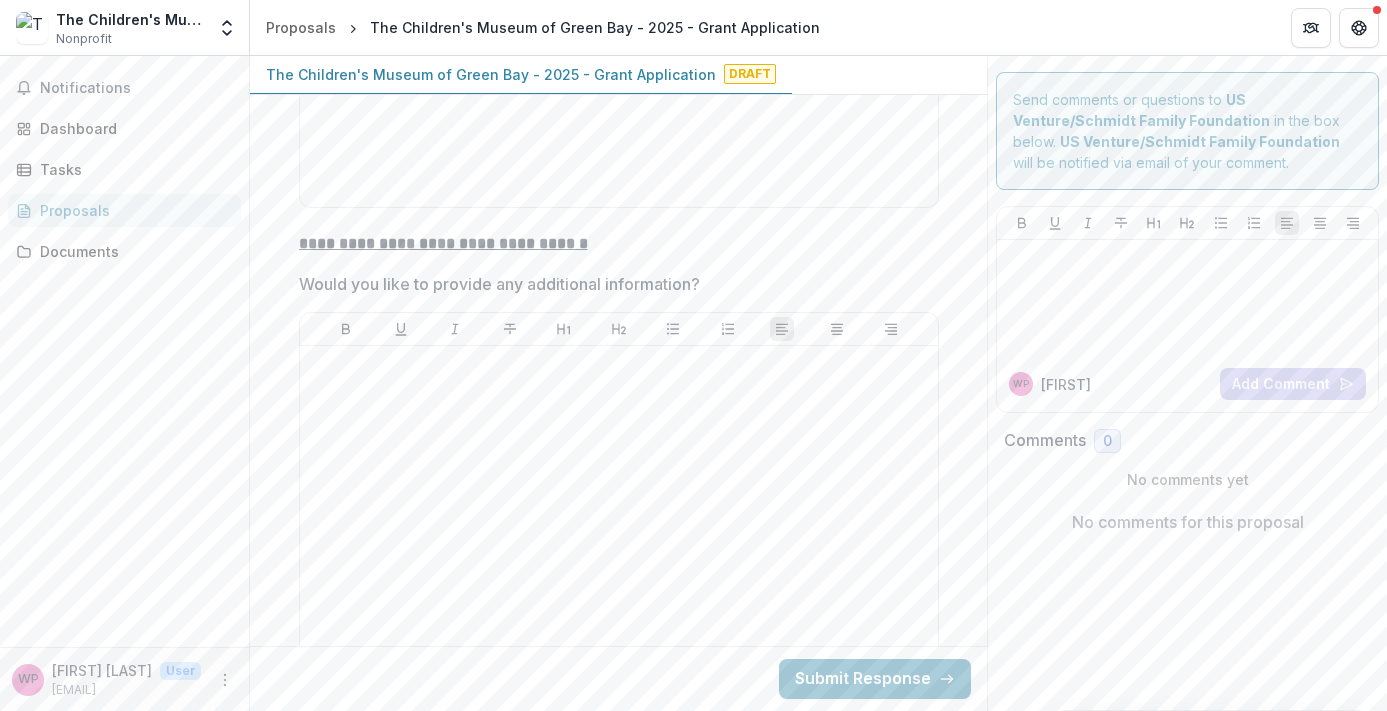 drag, startPoint x: 672, startPoint y: 428, endPoint x: 423, endPoint y: 309, distance: 275.97464 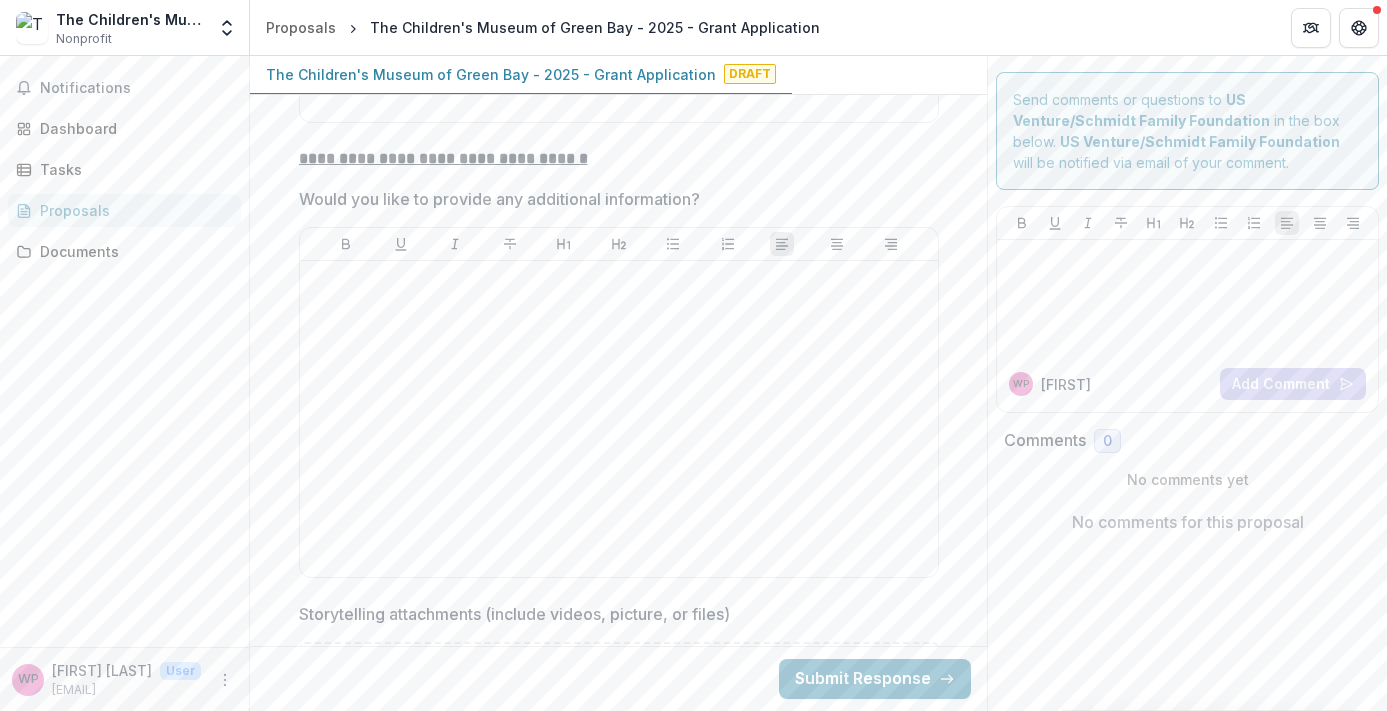 scroll, scrollTop: 6067, scrollLeft: 0, axis: vertical 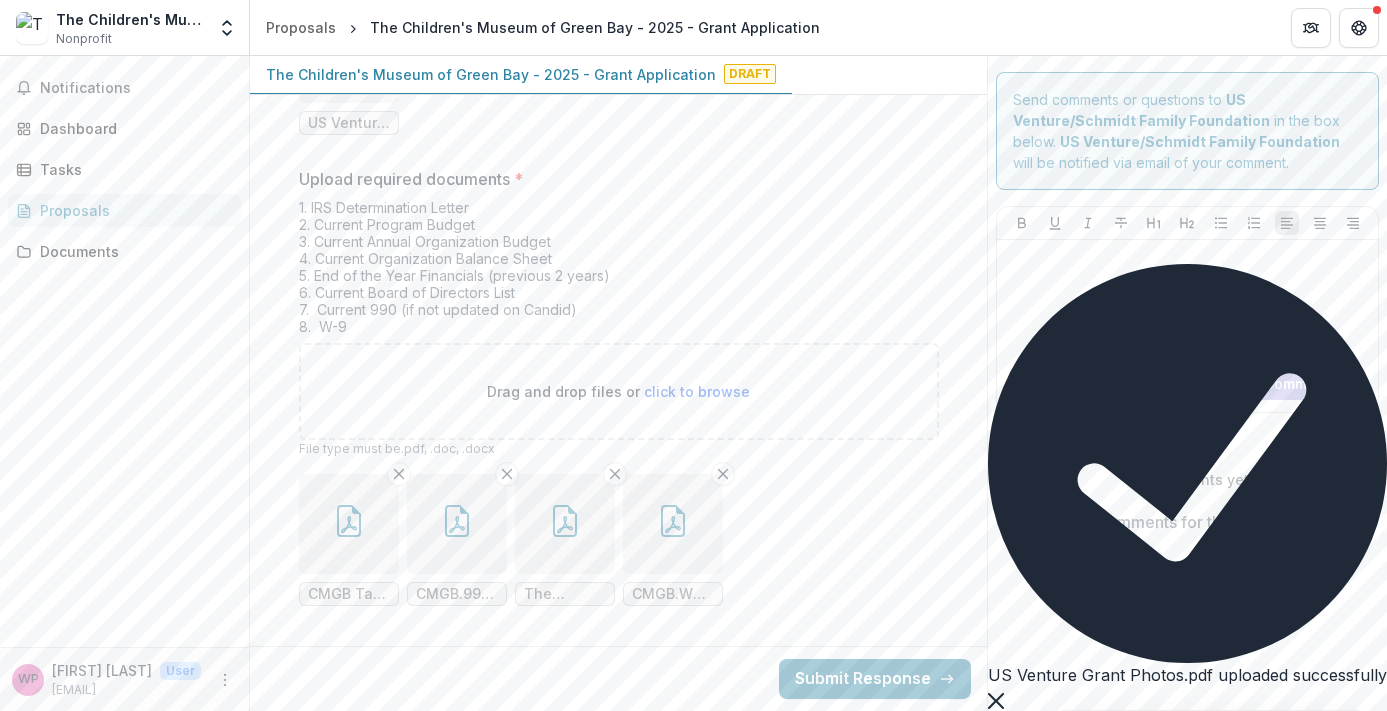 click at bounding box center (996, 699) 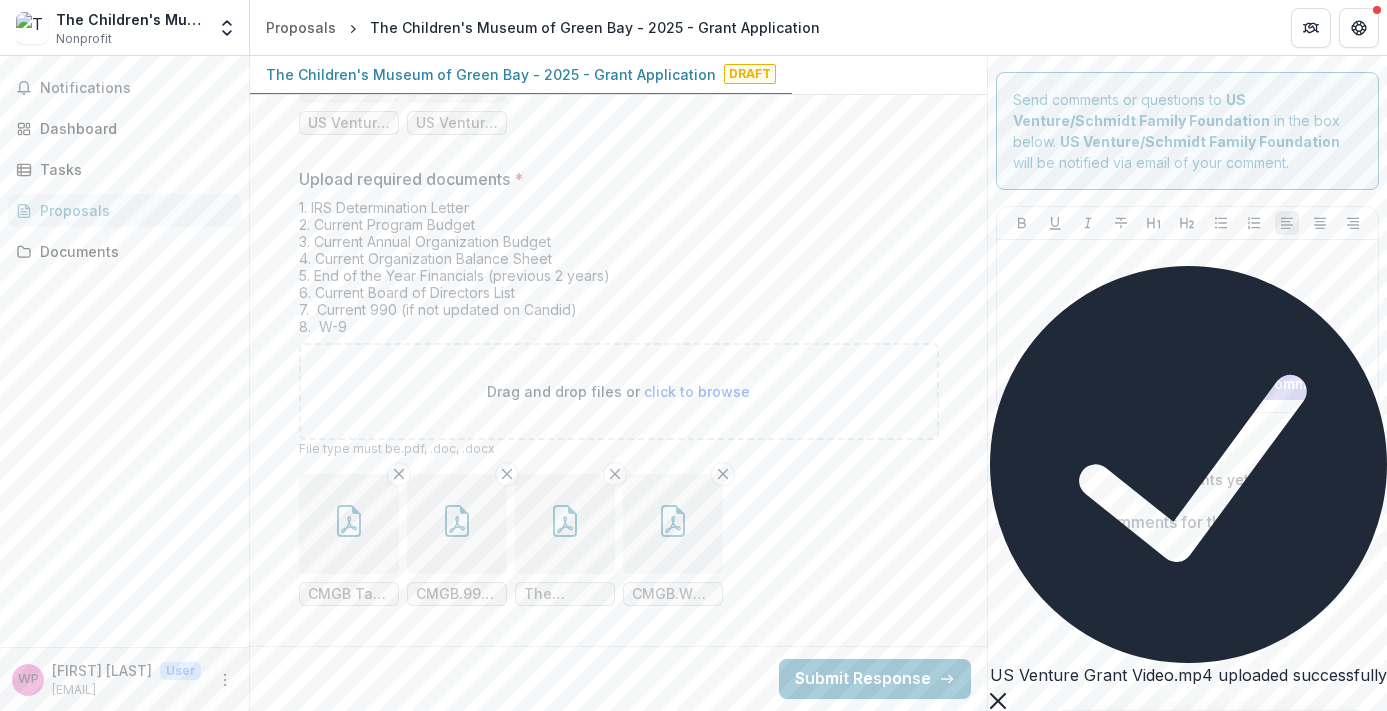 click at bounding box center [998, 699] 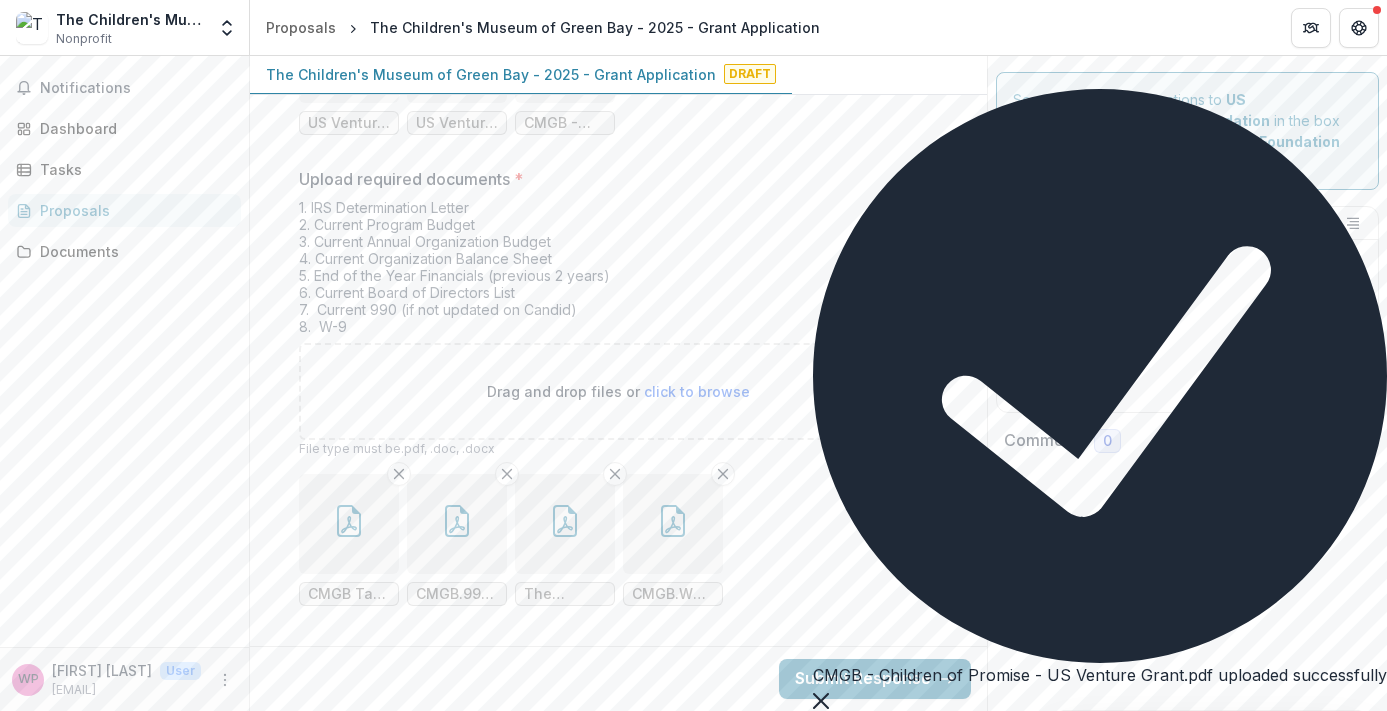 click 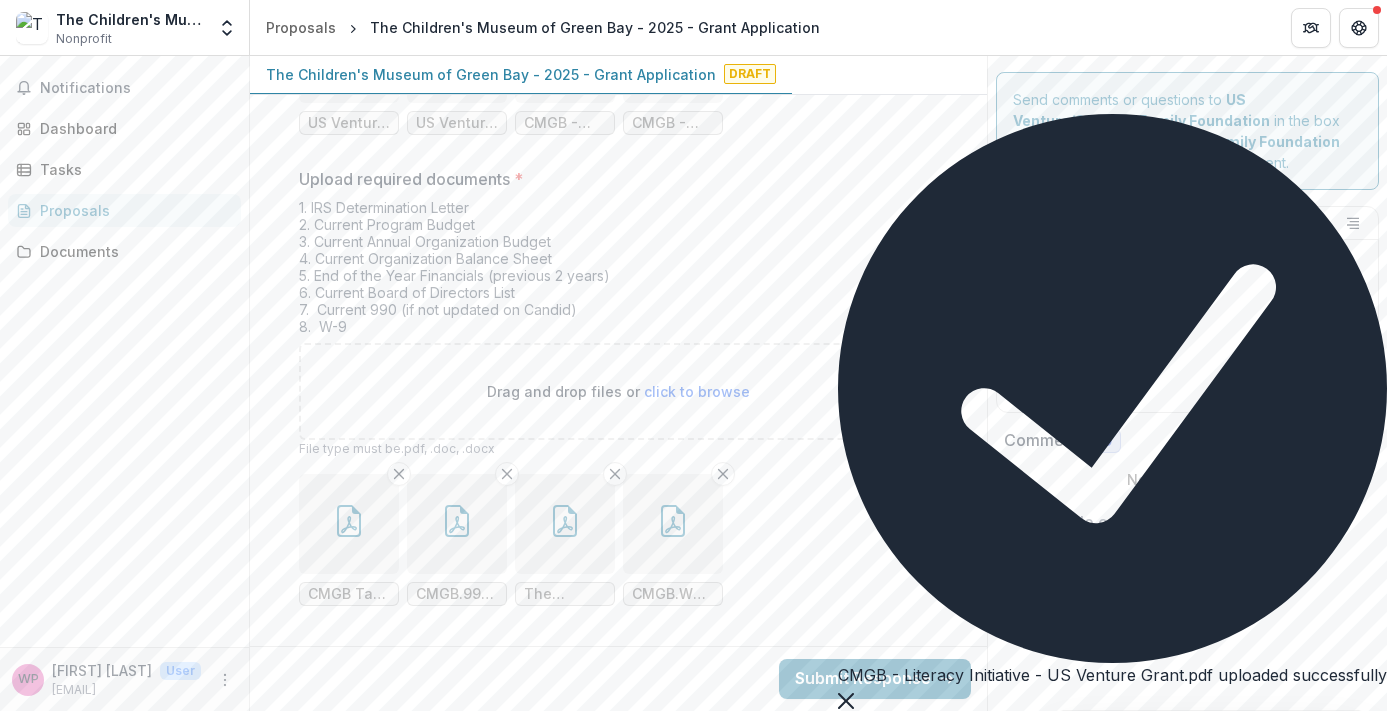 click 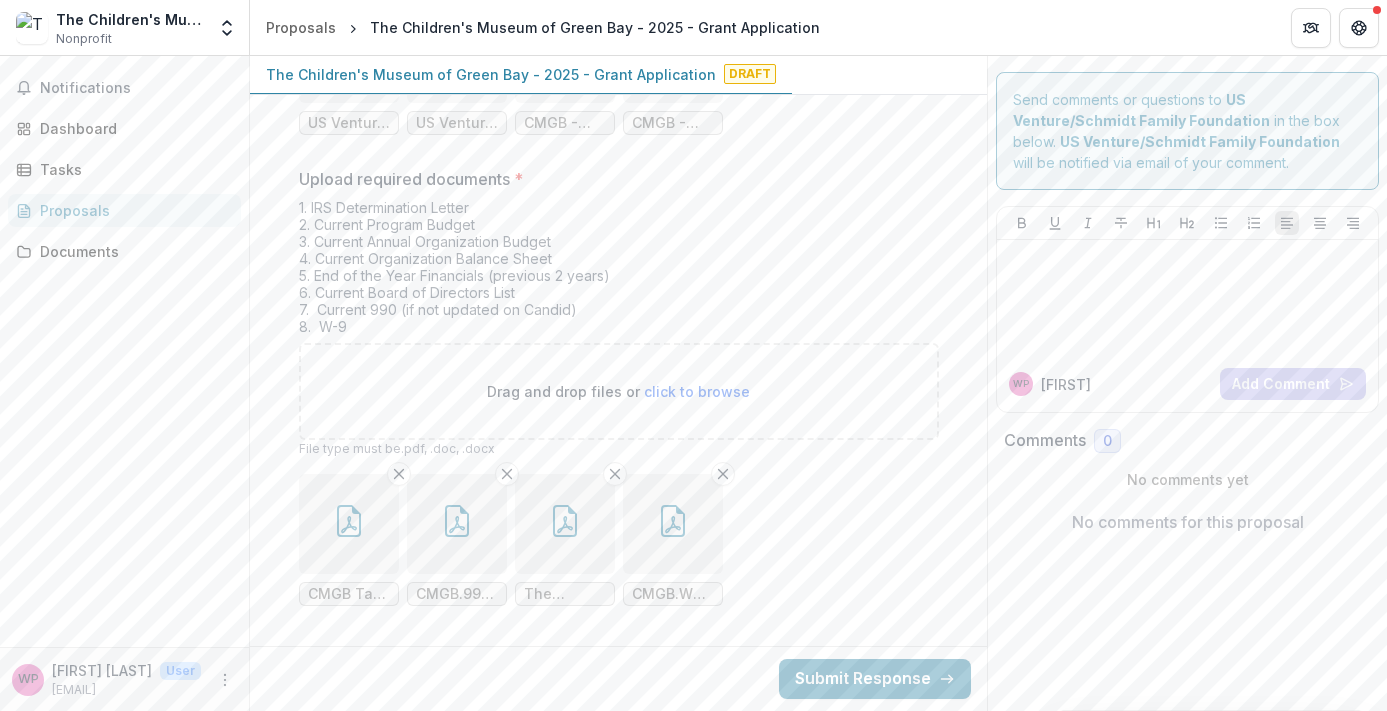 scroll, scrollTop: 8117, scrollLeft: 0, axis: vertical 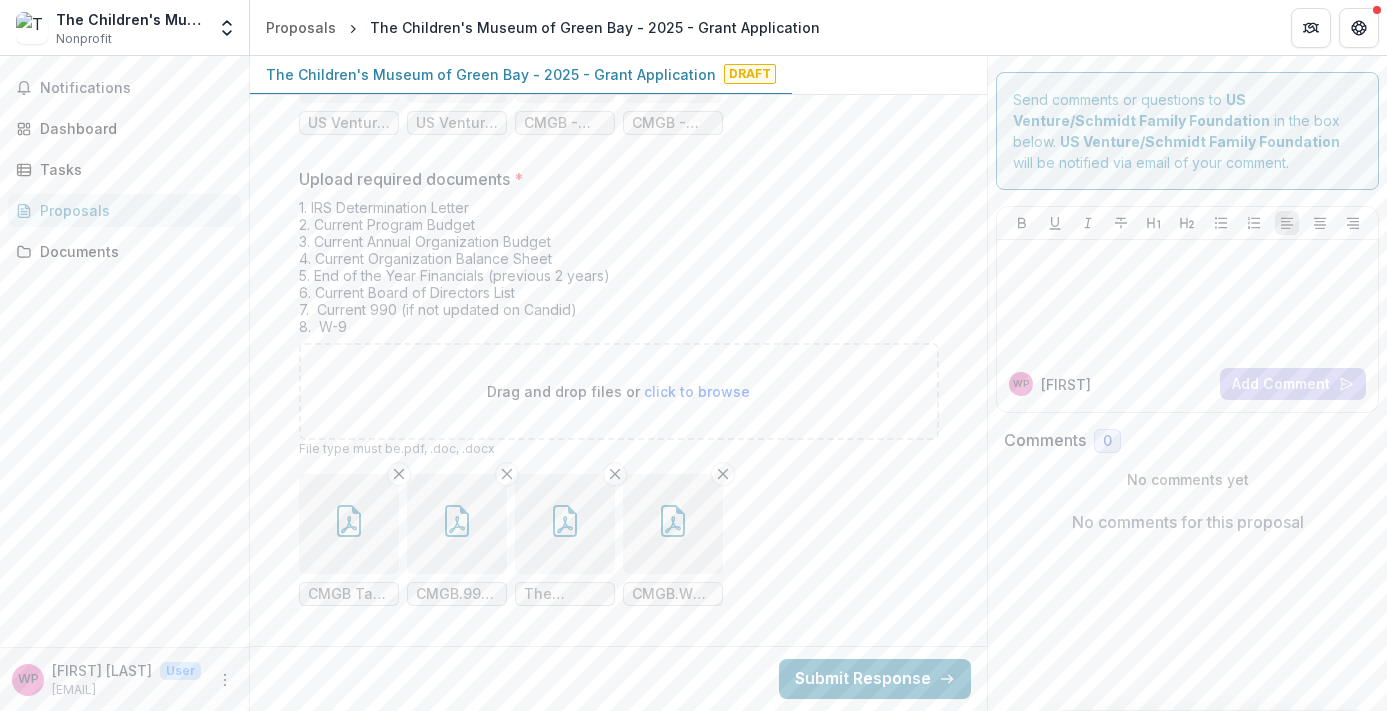 click 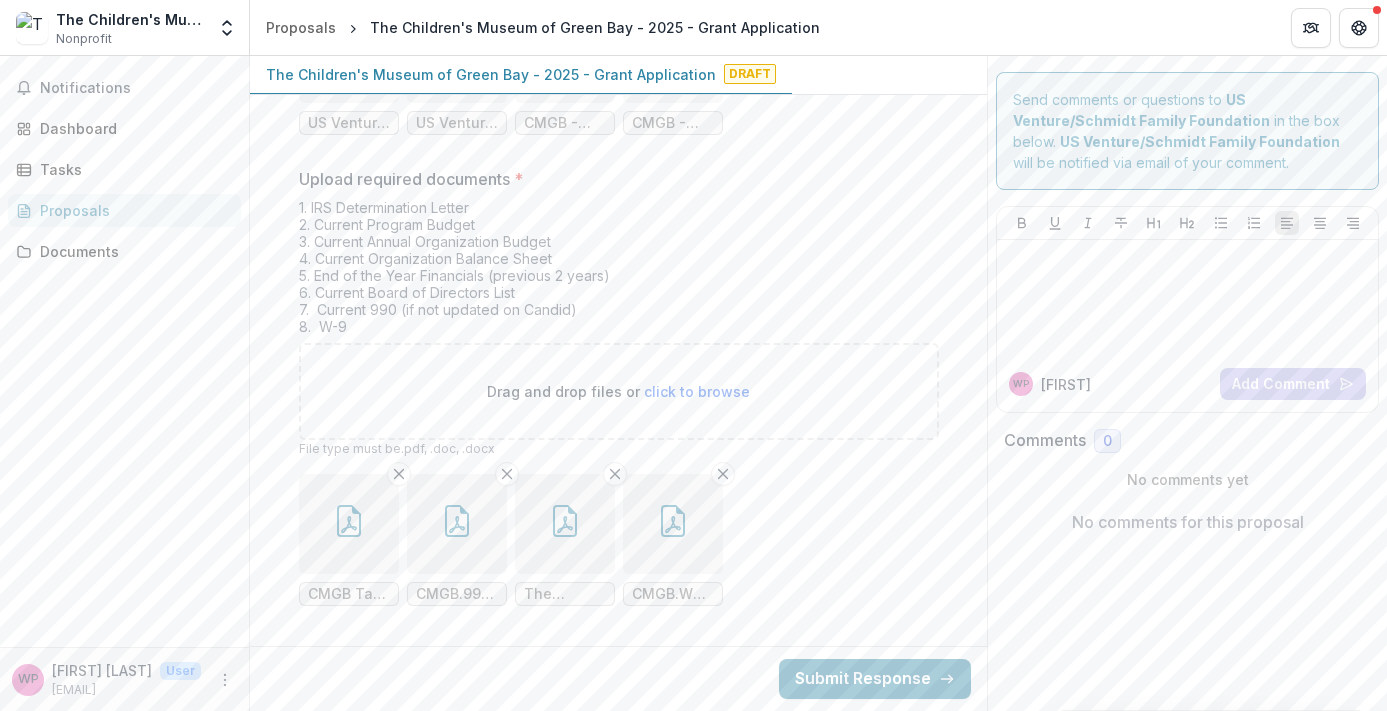 click at bounding box center [8, 723] 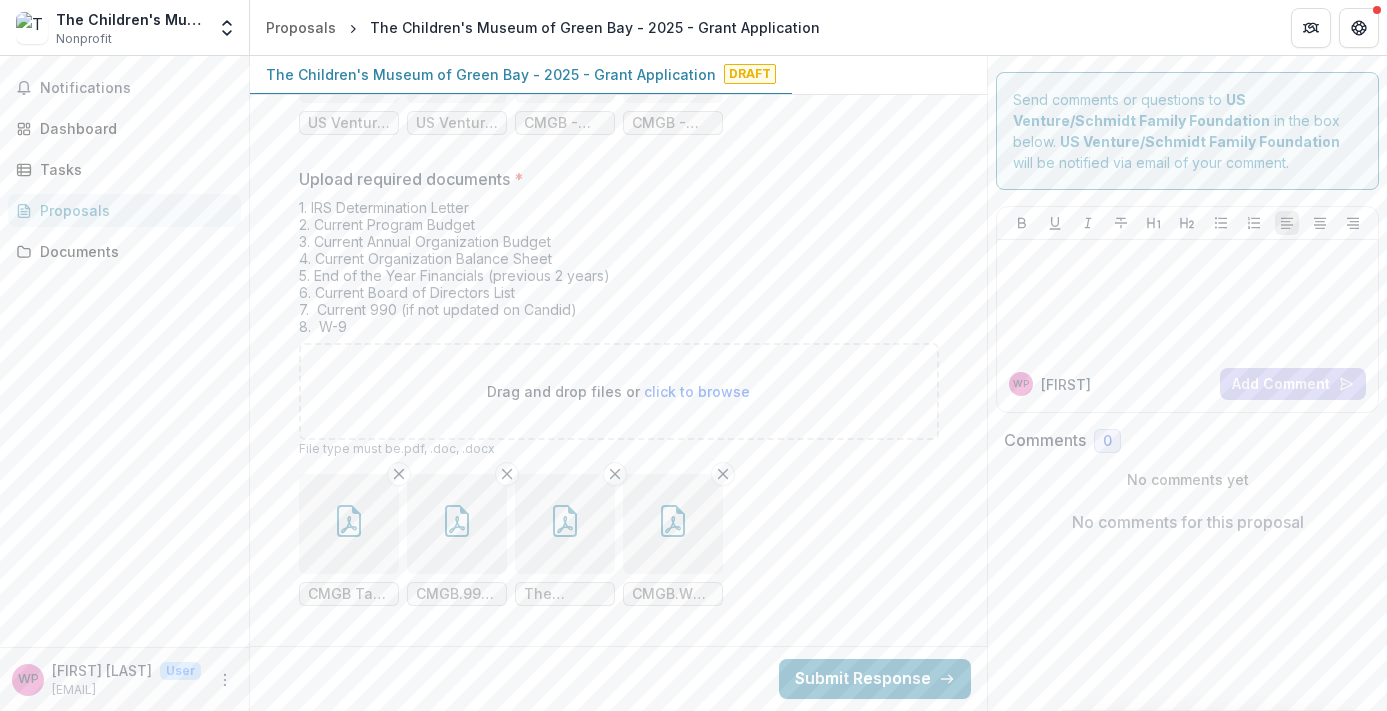 click at bounding box center (565, 524) 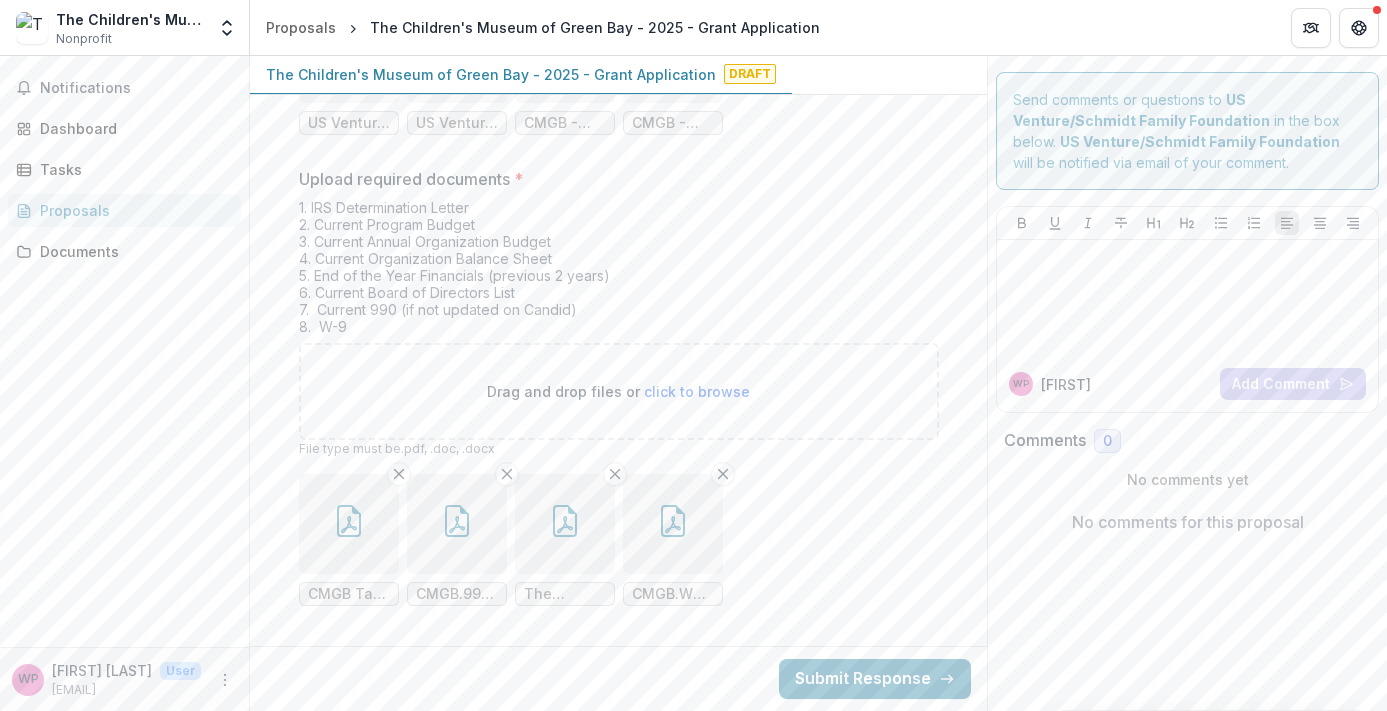 click 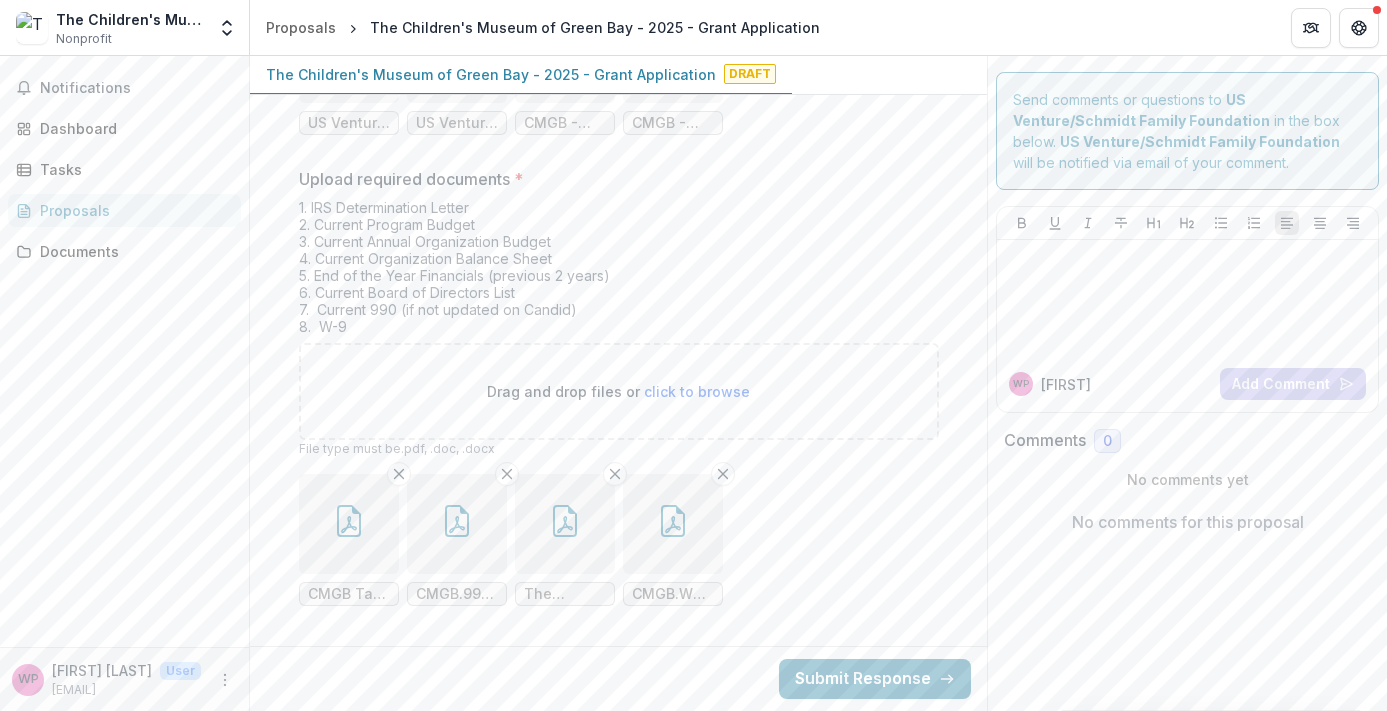 scroll, scrollTop: 8066, scrollLeft: 0, axis: vertical 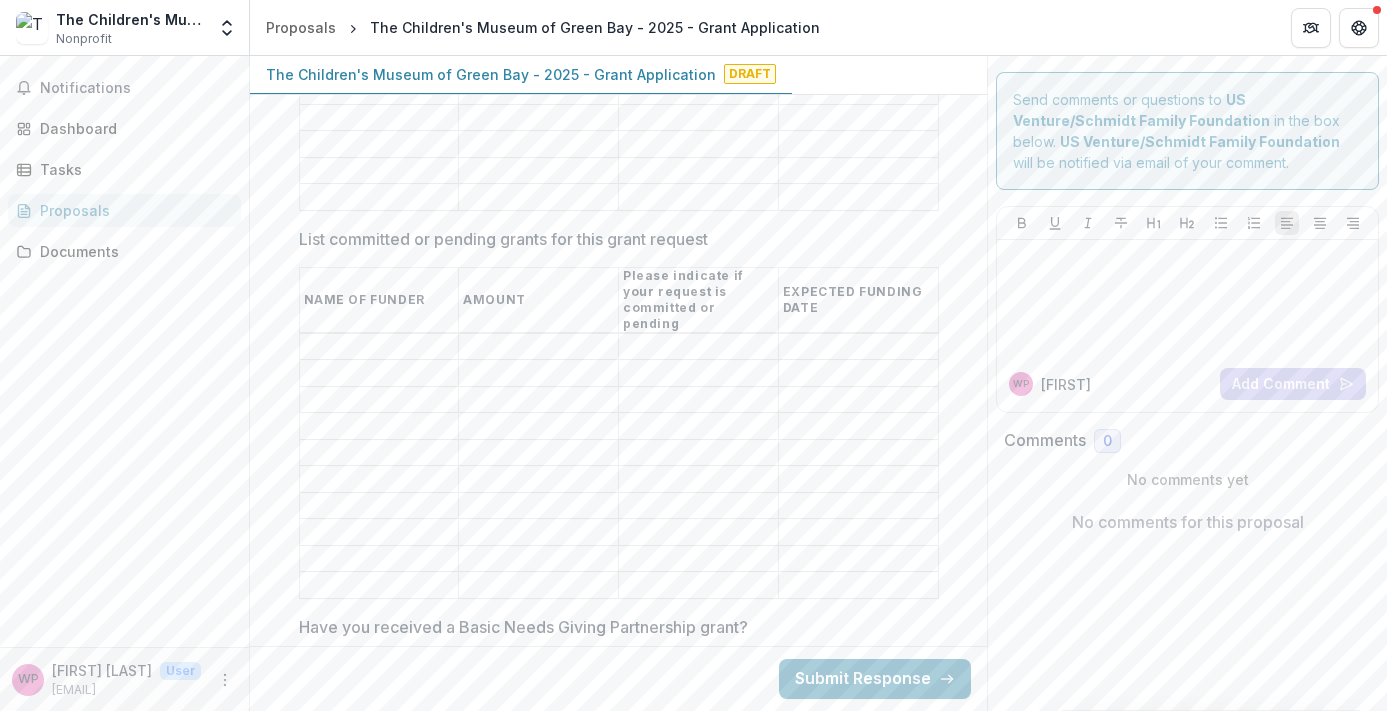 click on "********" at bounding box center (619, -429) 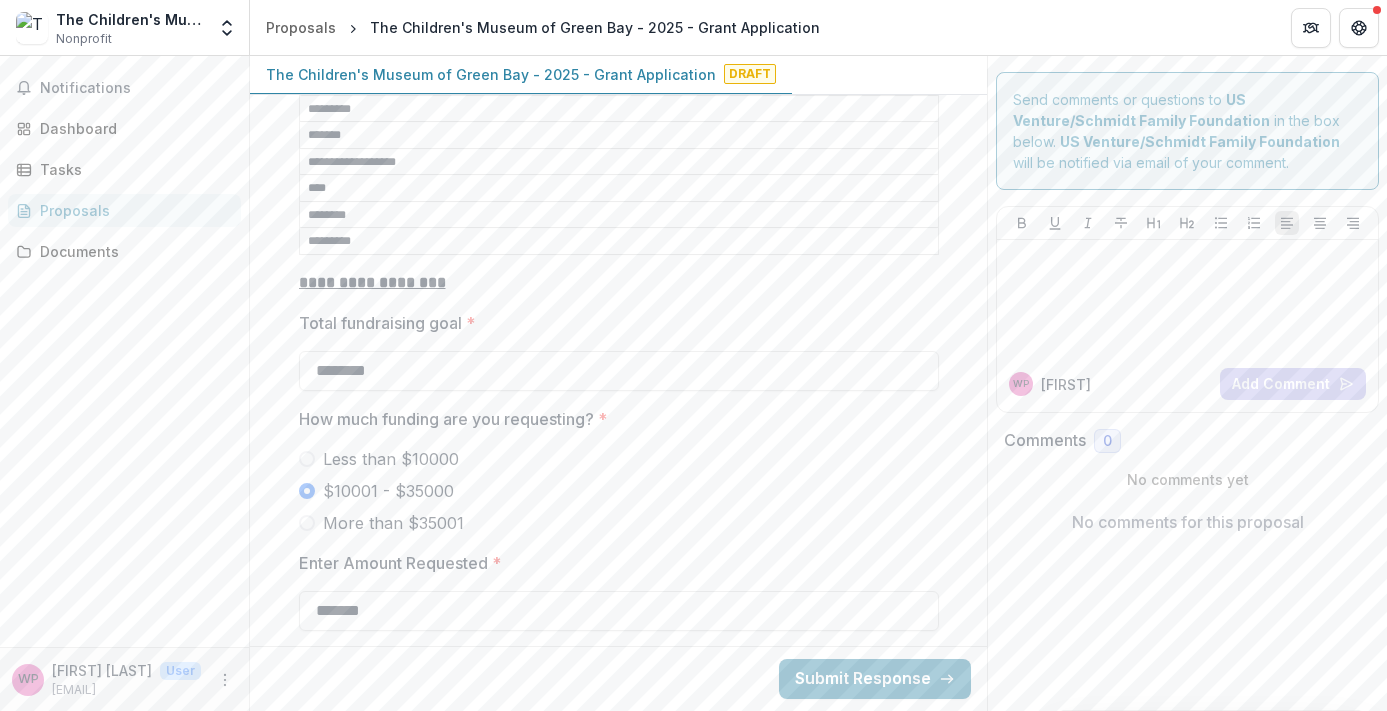 scroll, scrollTop: 3302, scrollLeft: 0, axis: vertical 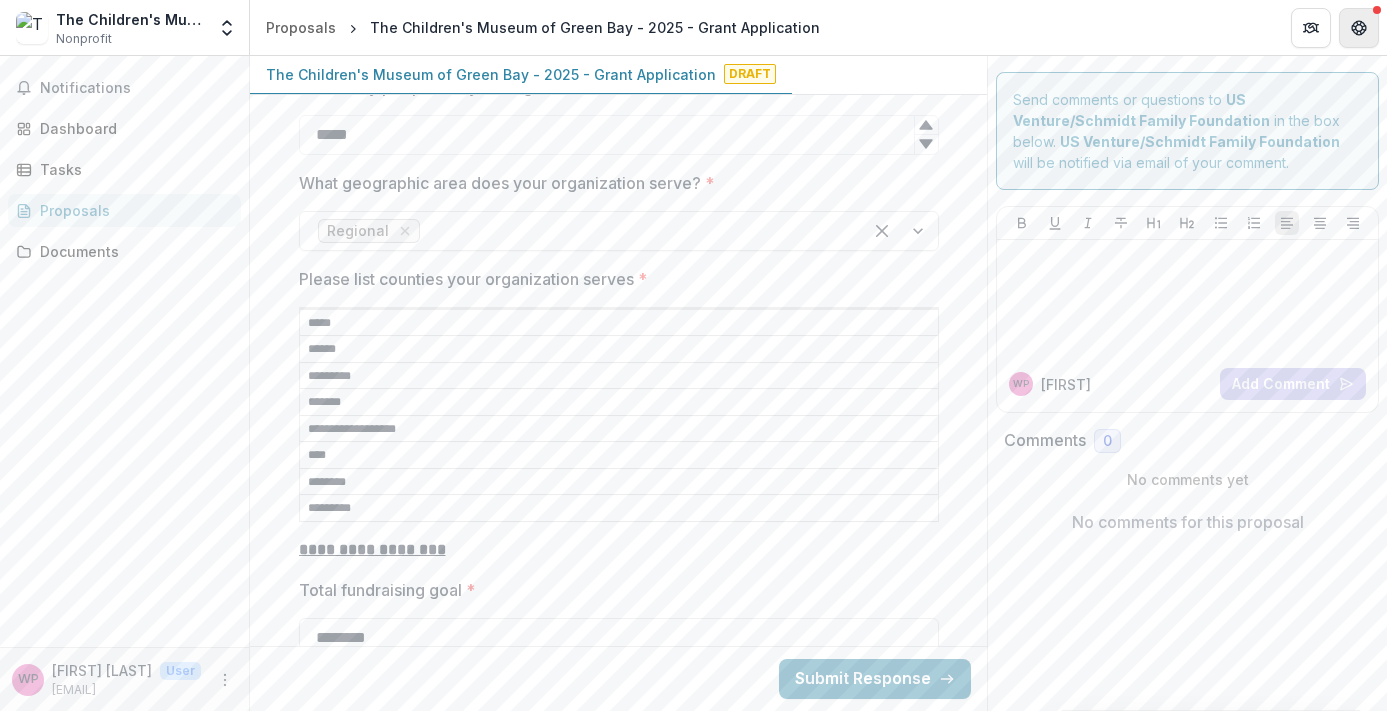 type on "********" 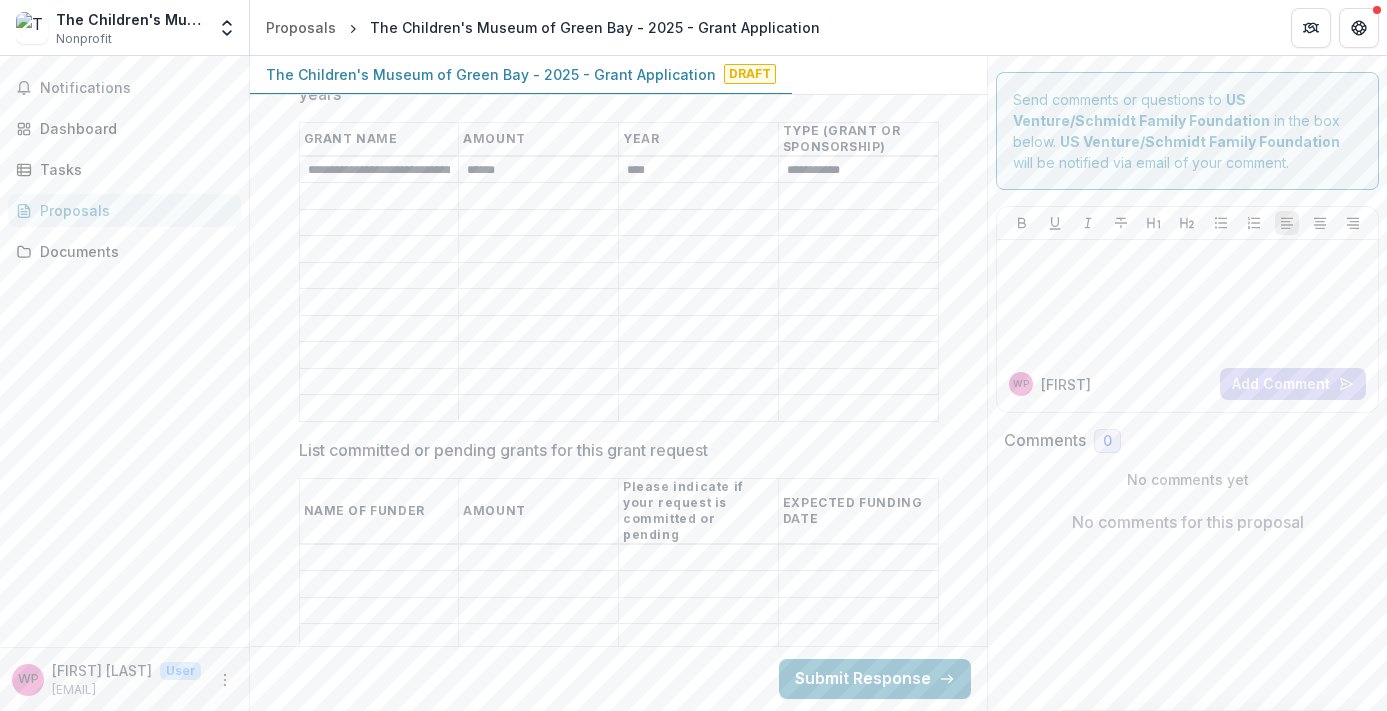 scroll, scrollTop: 4161, scrollLeft: 0, axis: vertical 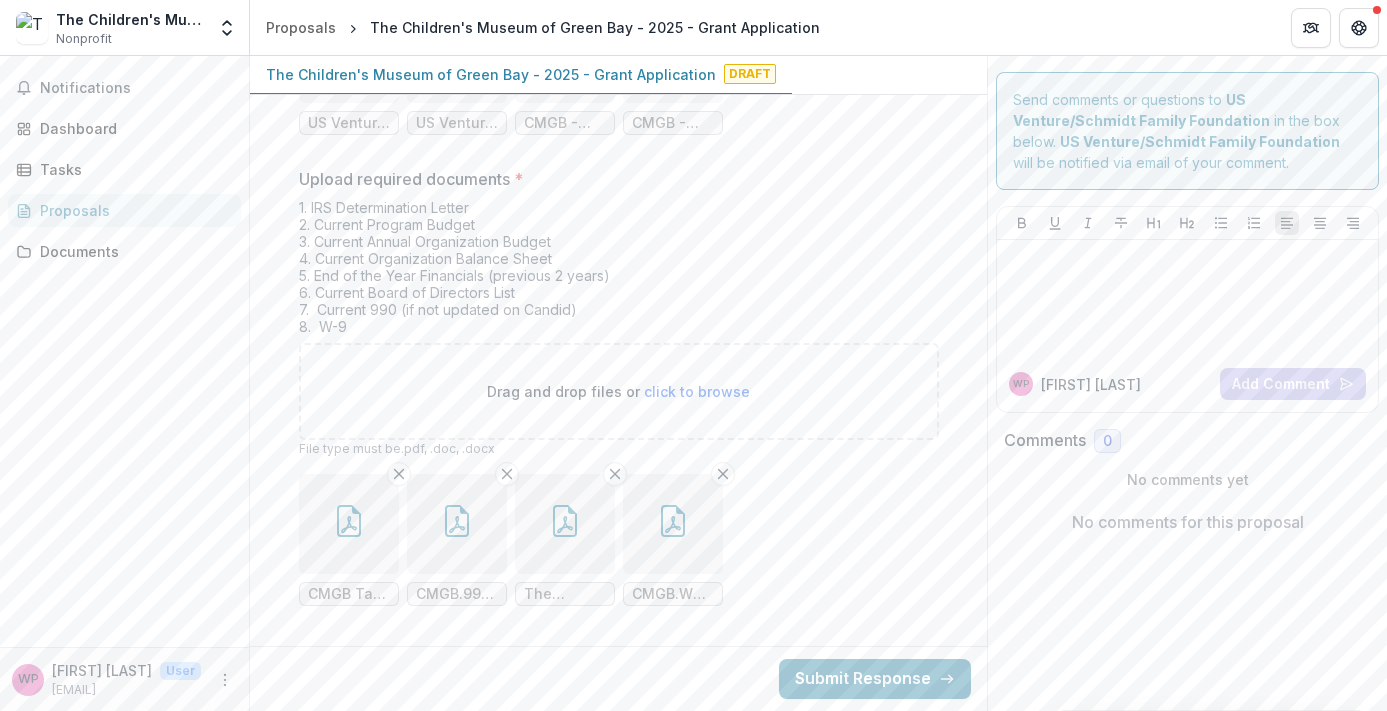 click at bounding box center [619, -333] 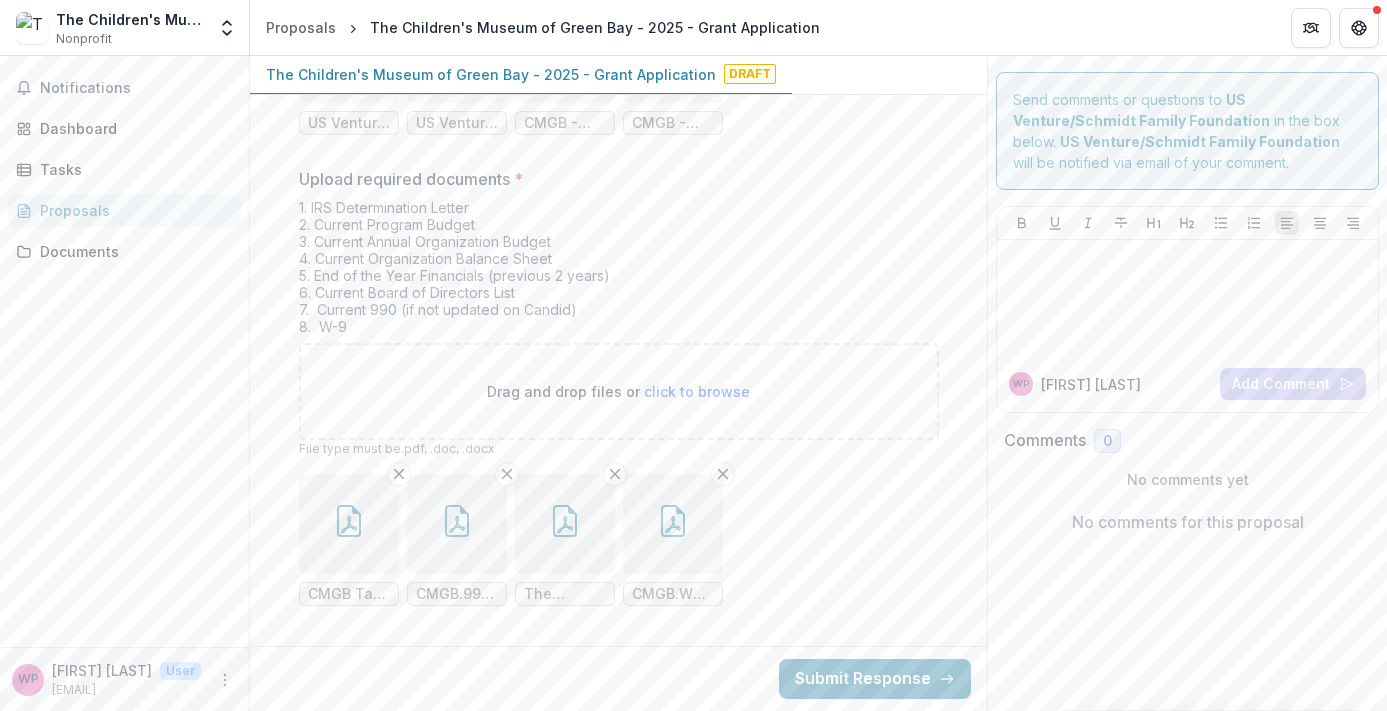 scroll, scrollTop: 8011, scrollLeft: 0, axis: vertical 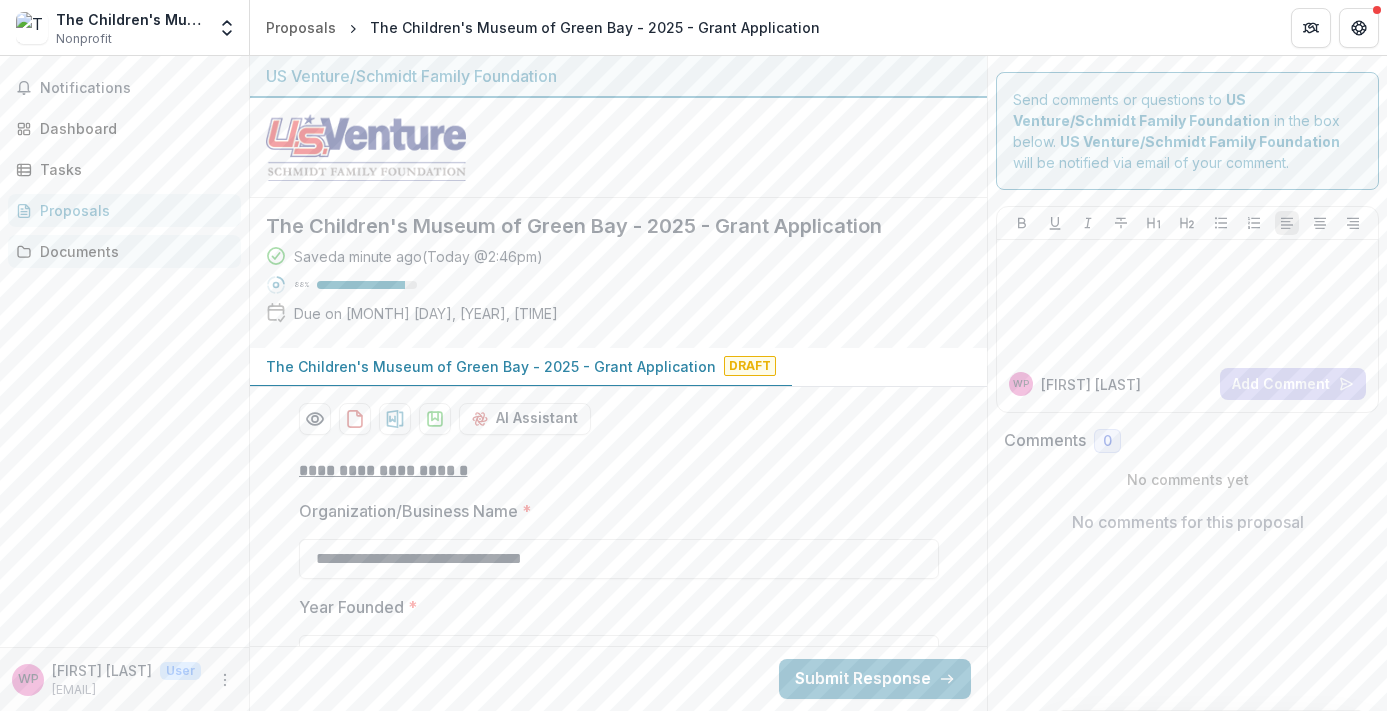 click on "Documents" at bounding box center (132, 251) 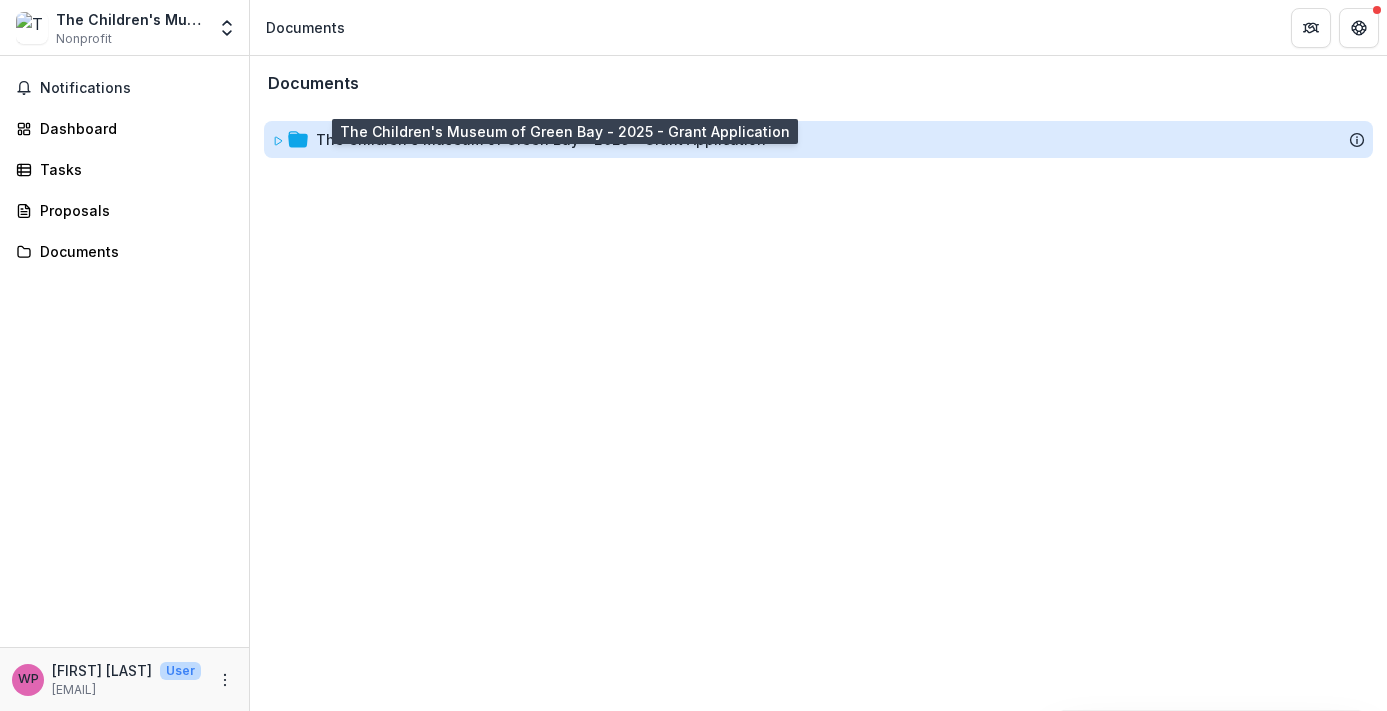 click on "The Children's Museum of Green Bay - 2025 - Grant Application" at bounding box center (541, 139) 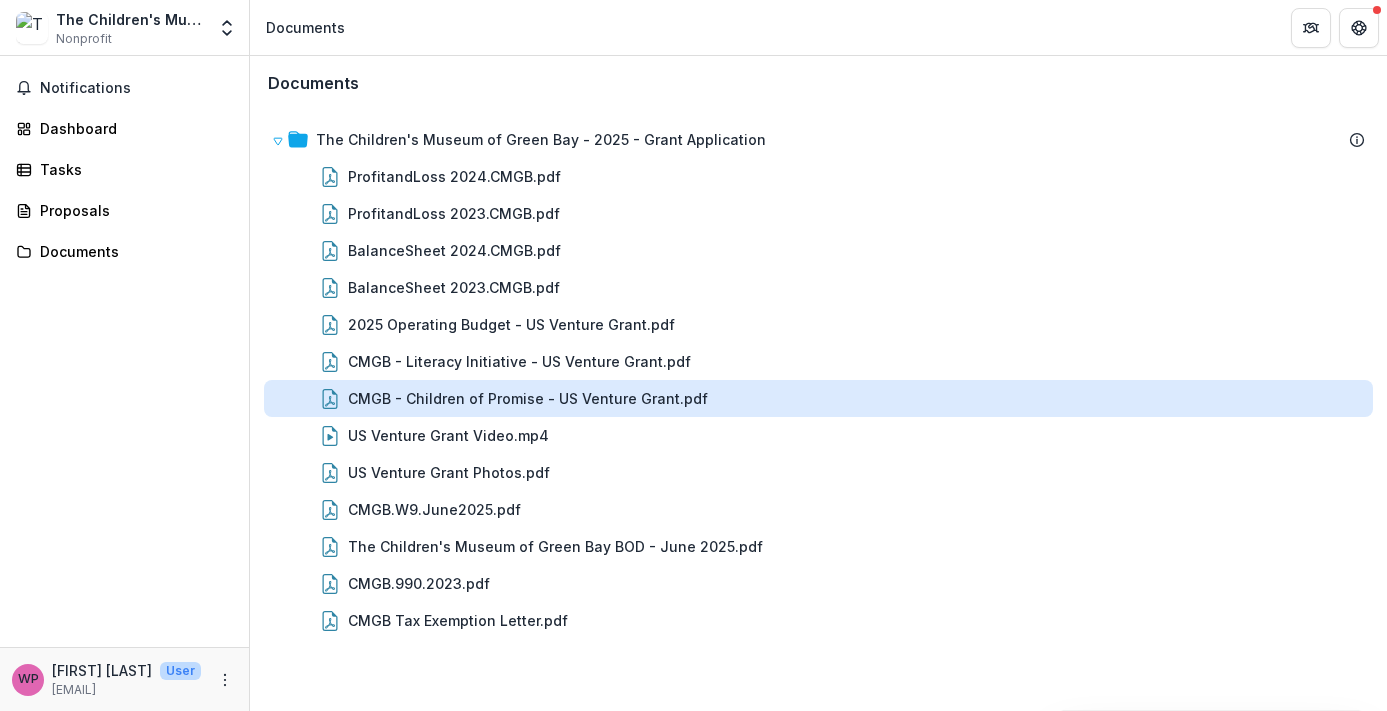 scroll, scrollTop: 96, scrollLeft: 0, axis: vertical 